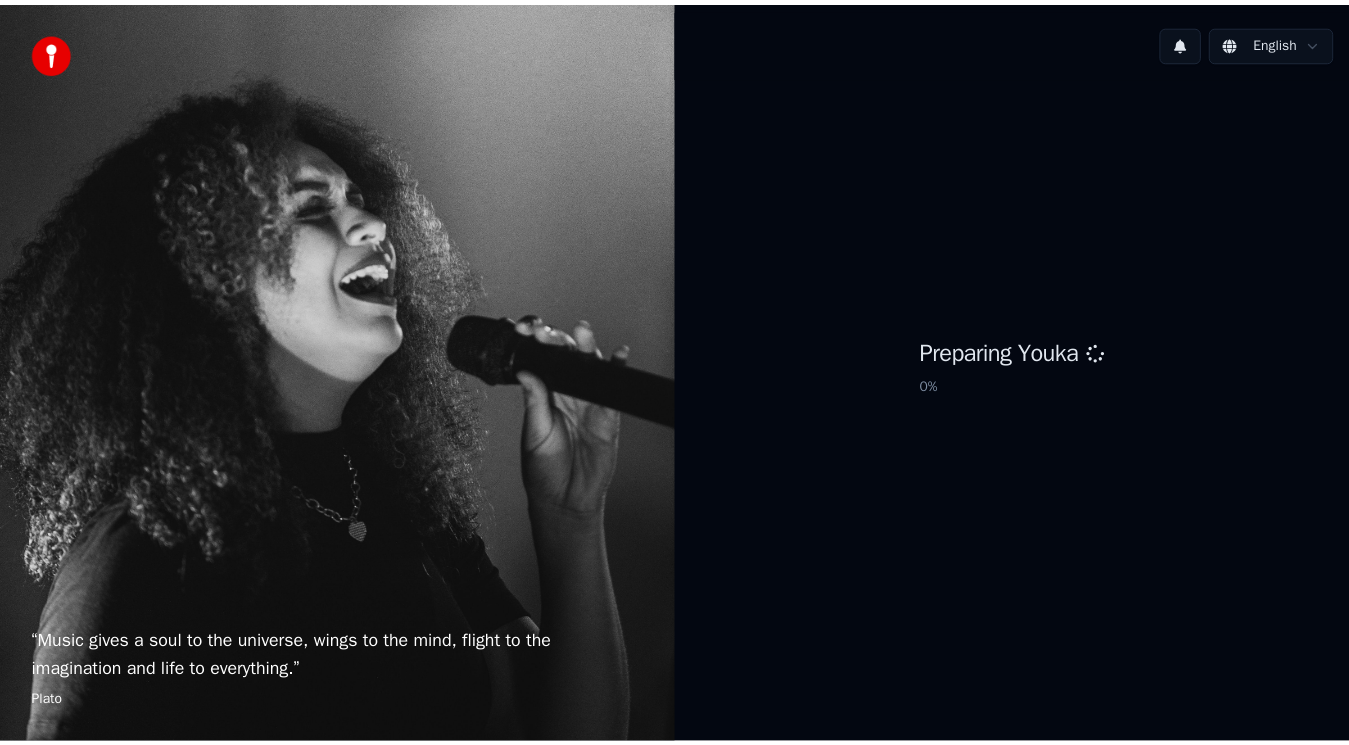 scroll, scrollTop: 0, scrollLeft: 0, axis: both 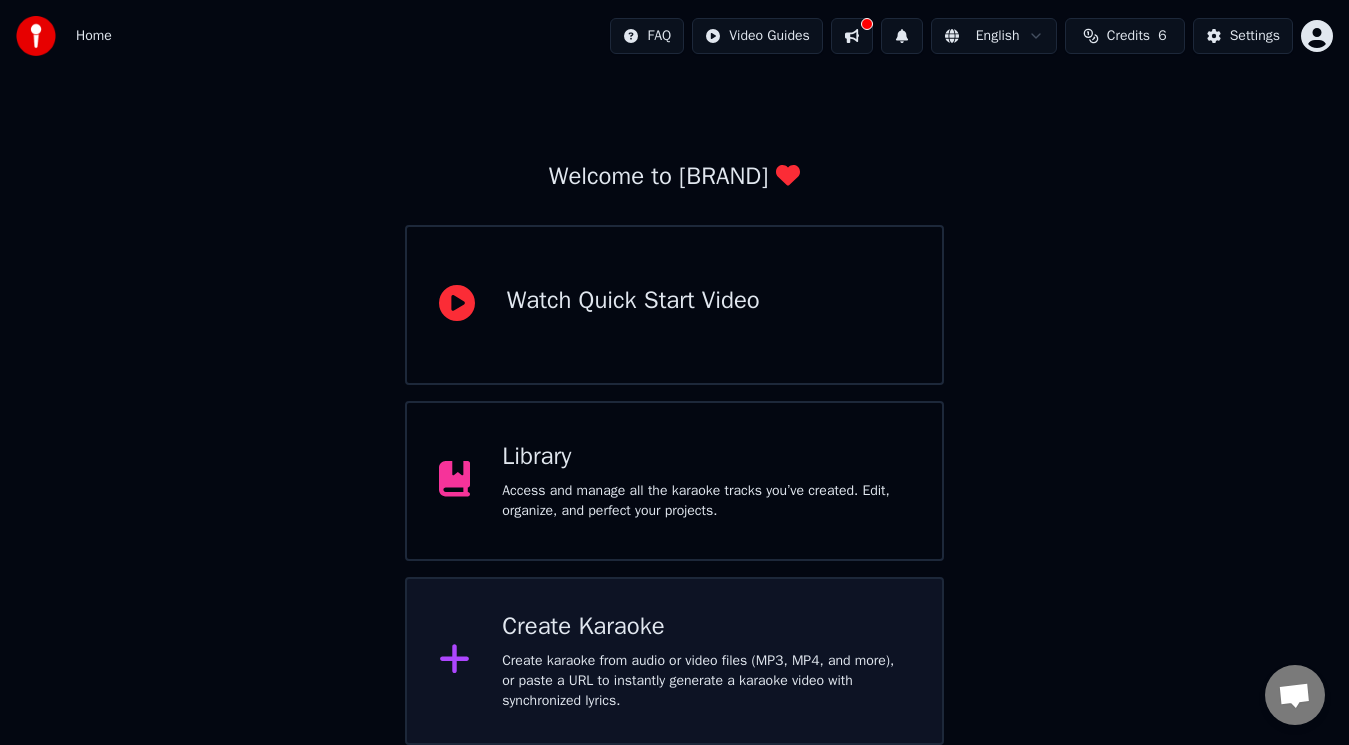 click on "Create karaoke from audio or video files (MP3, MP4, and more), or paste a URL to instantly generate a karaoke video with synchronized lyrics." at bounding box center (633, 325) 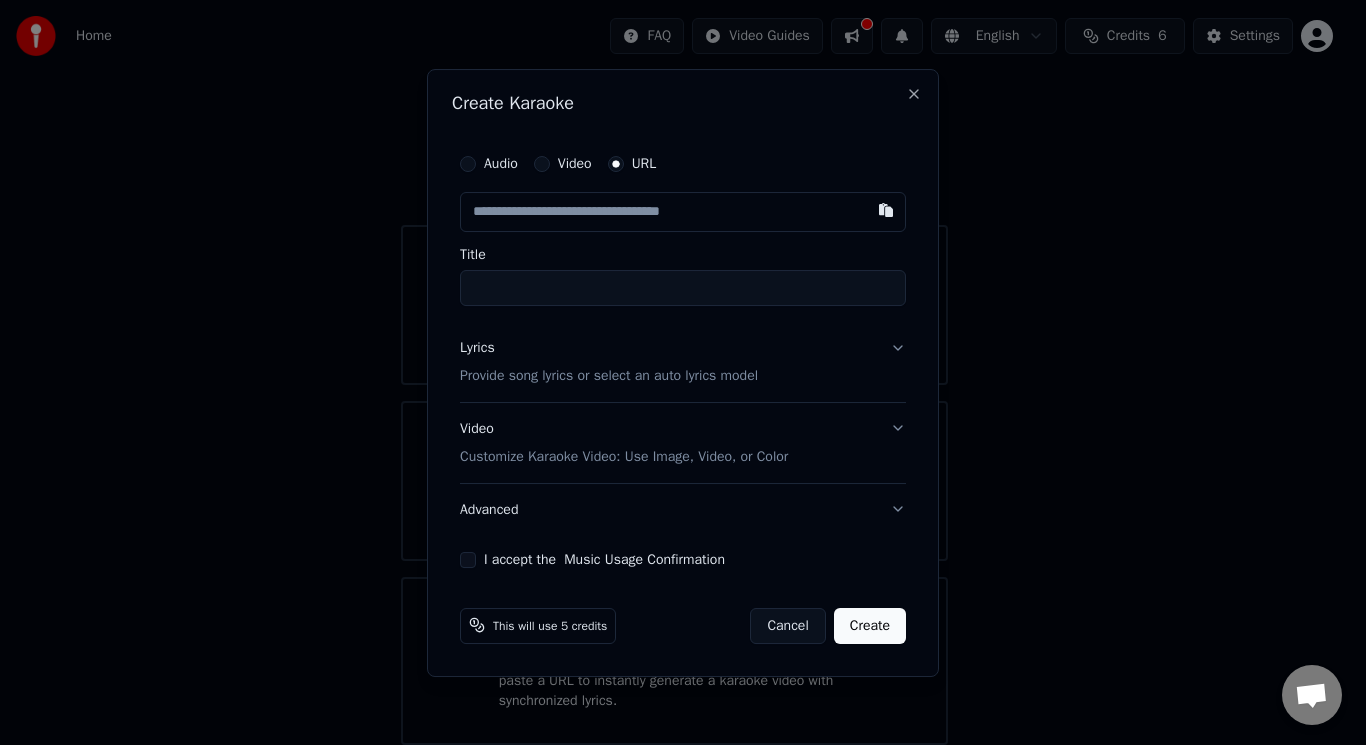 click at bounding box center (615, 163) 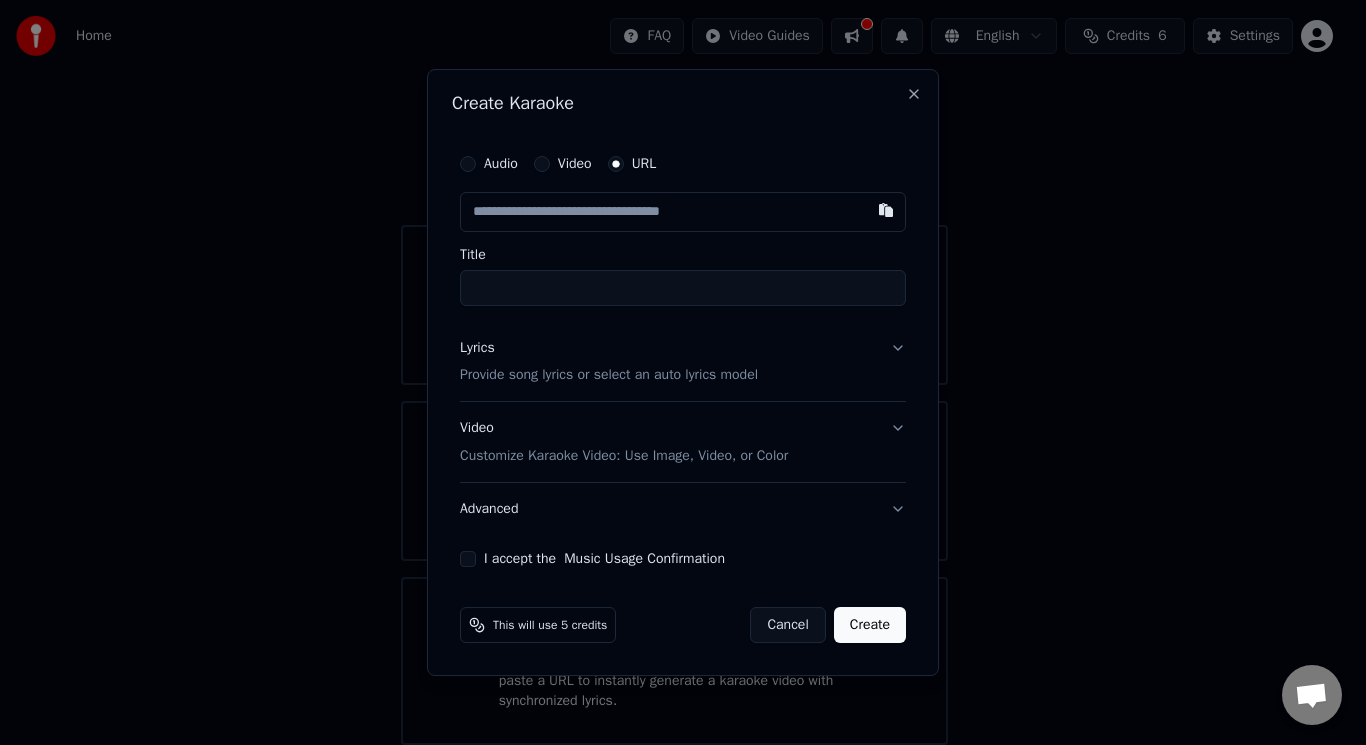 click at bounding box center [683, 212] 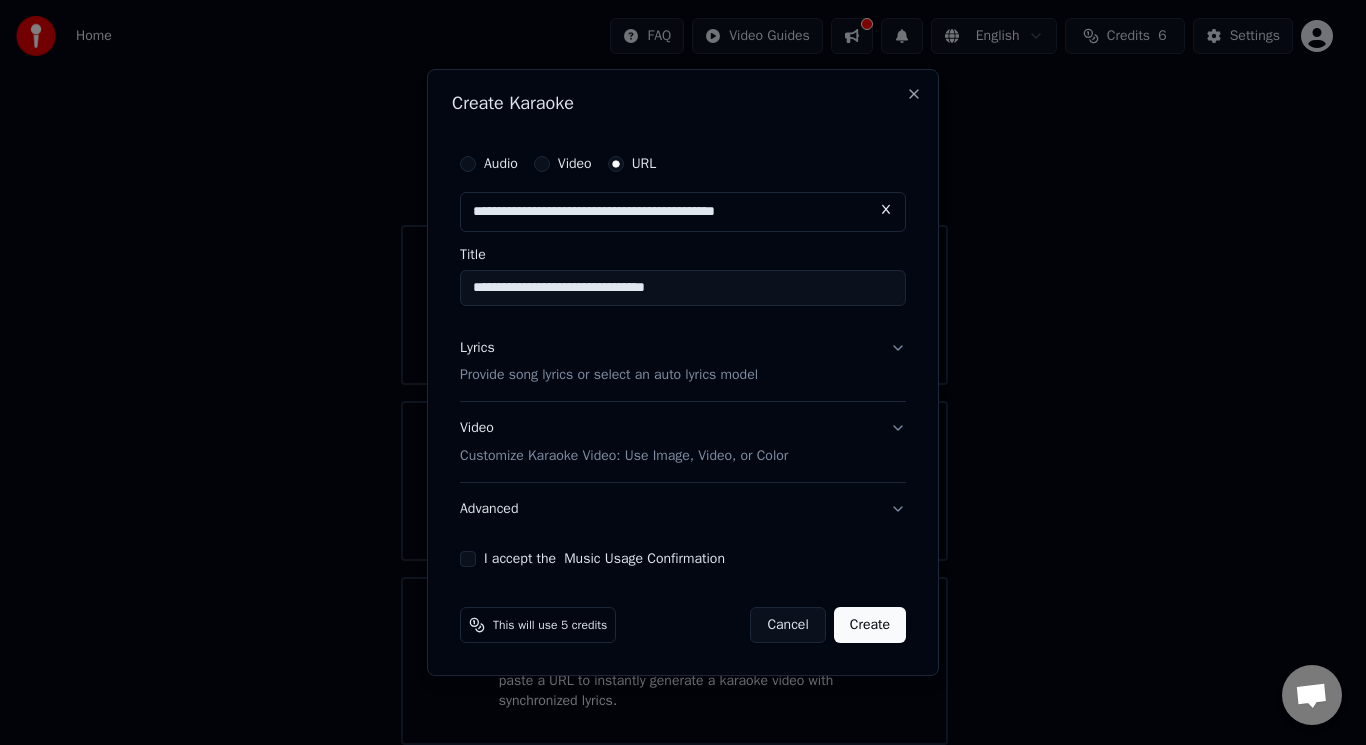type on "**********" 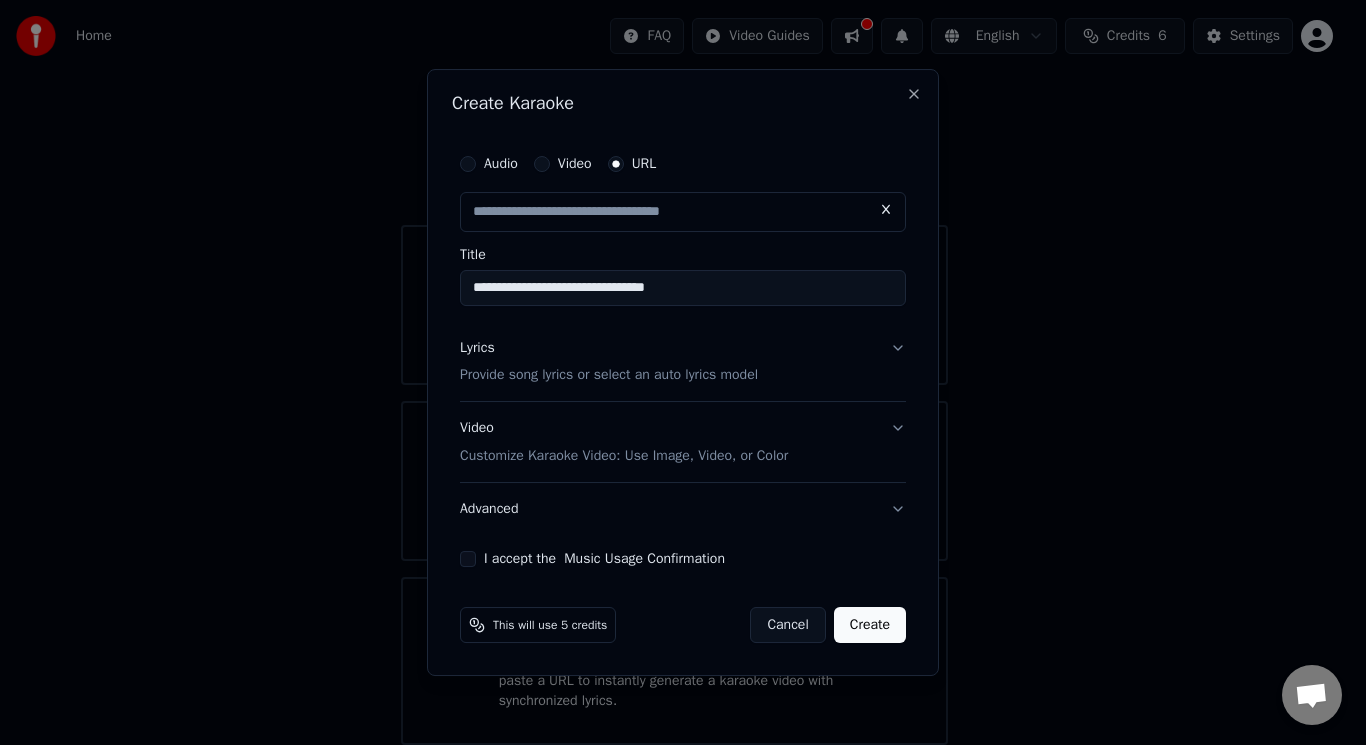 click on "Lyrics Provide song lyrics or select an auto lyrics model" at bounding box center [683, 362] 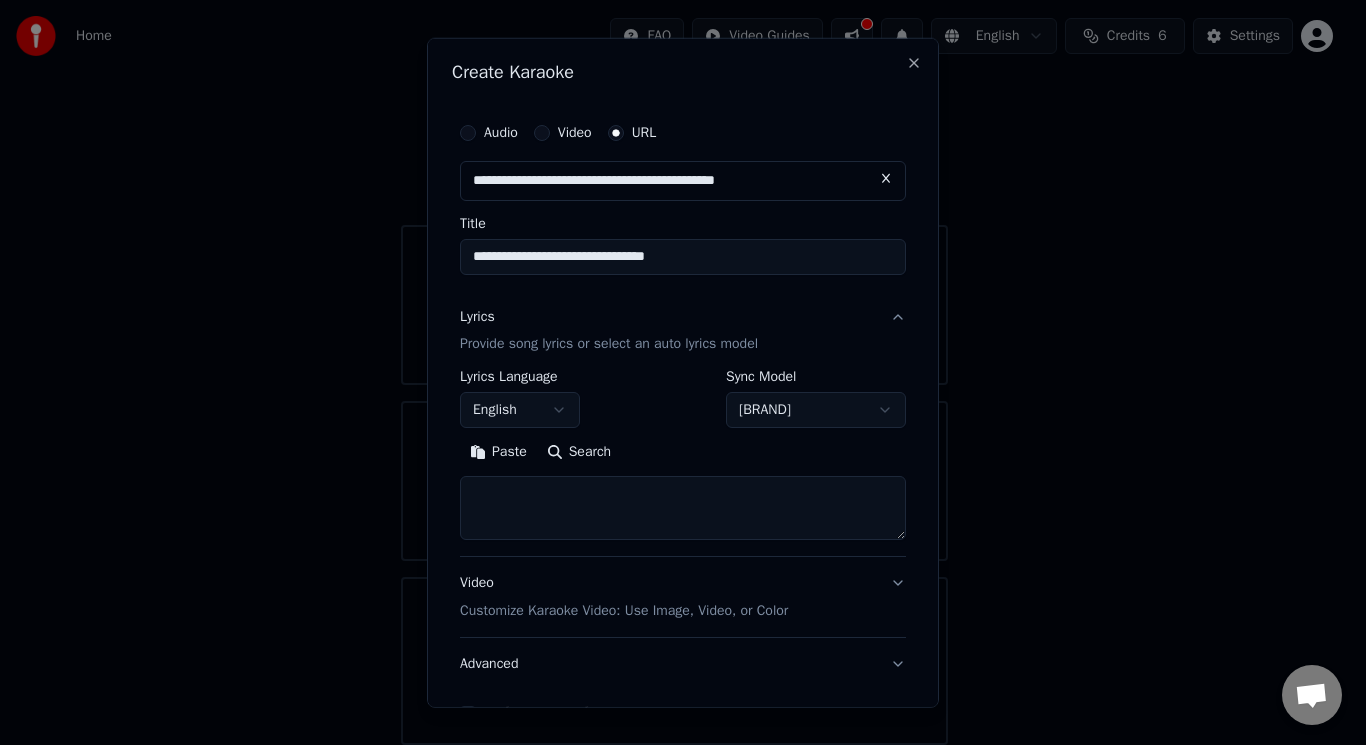 click on "Search" at bounding box center [579, 452] 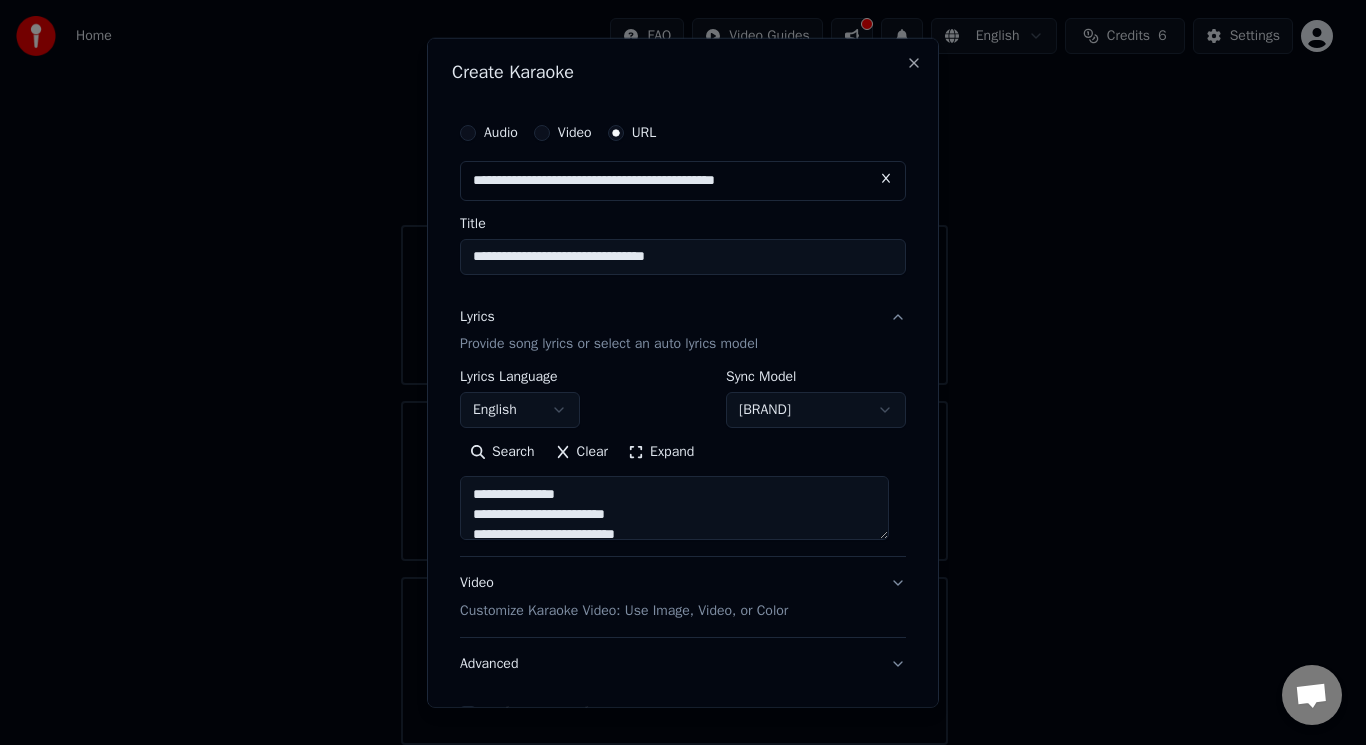 click on "Expand" at bounding box center (661, 452) 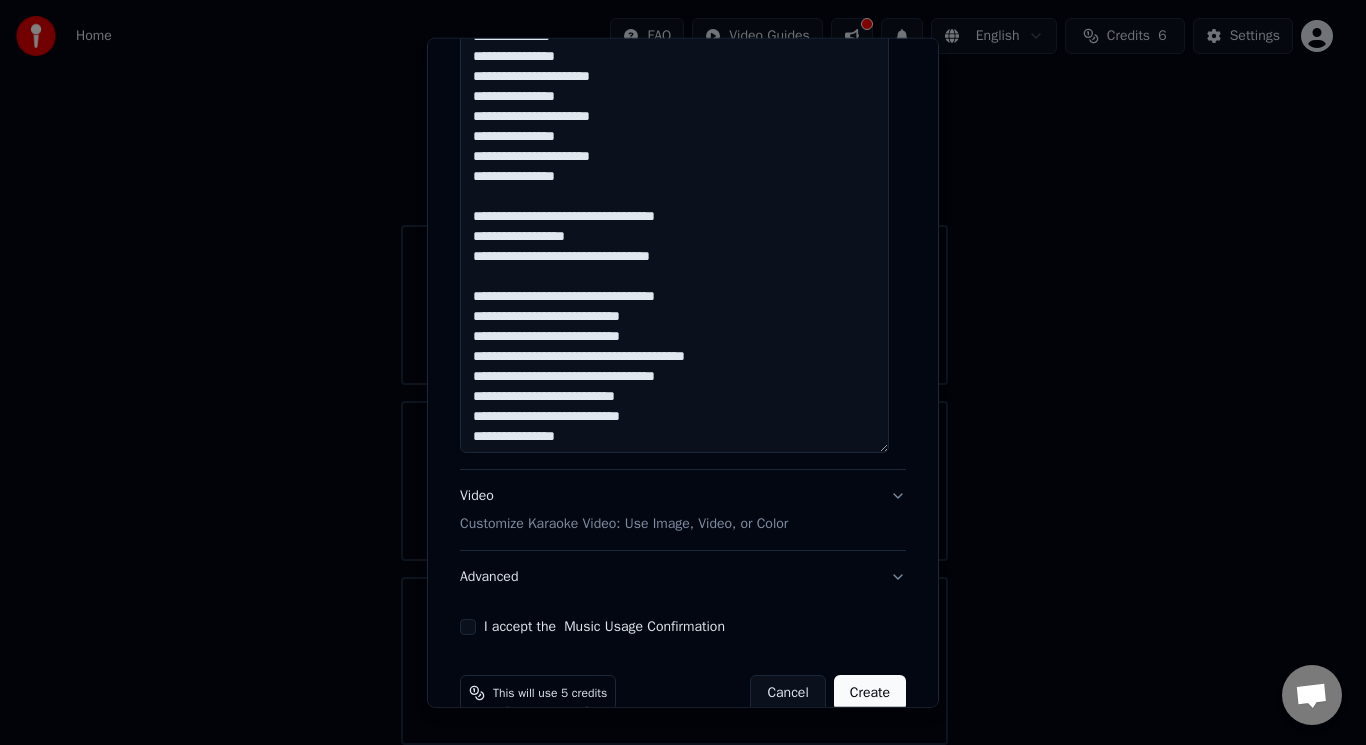 scroll, scrollTop: 1094, scrollLeft: 0, axis: vertical 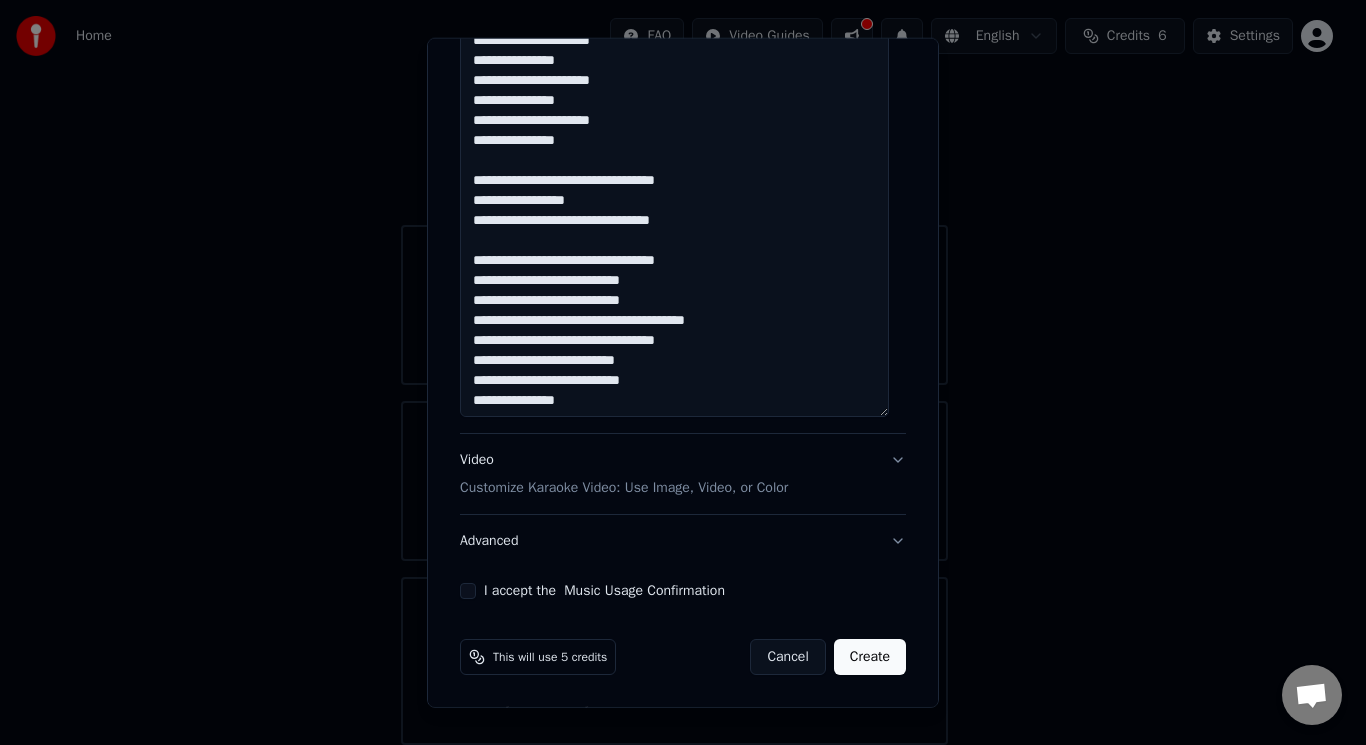 click on "Video Customize Karaoke Video: Use Image, Video, or Color" at bounding box center [683, 474] 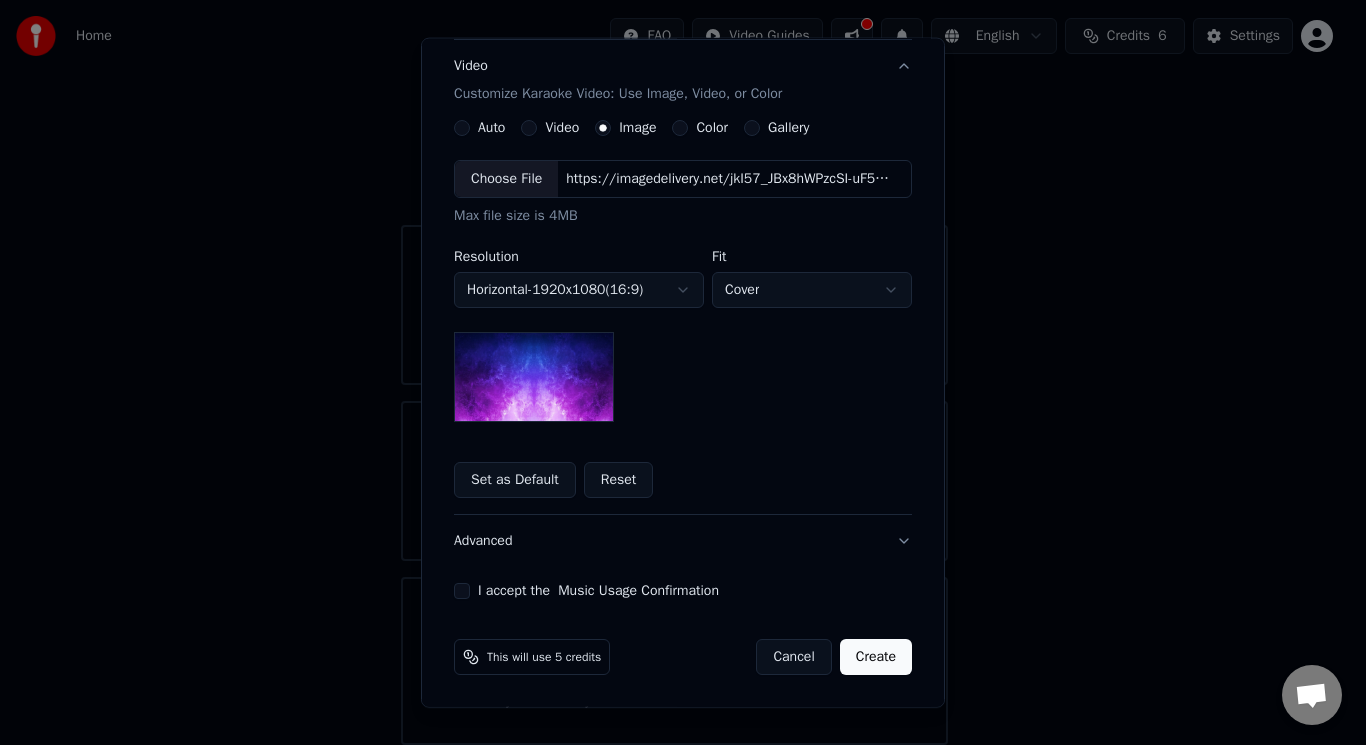 scroll, scrollTop: 331, scrollLeft: 0, axis: vertical 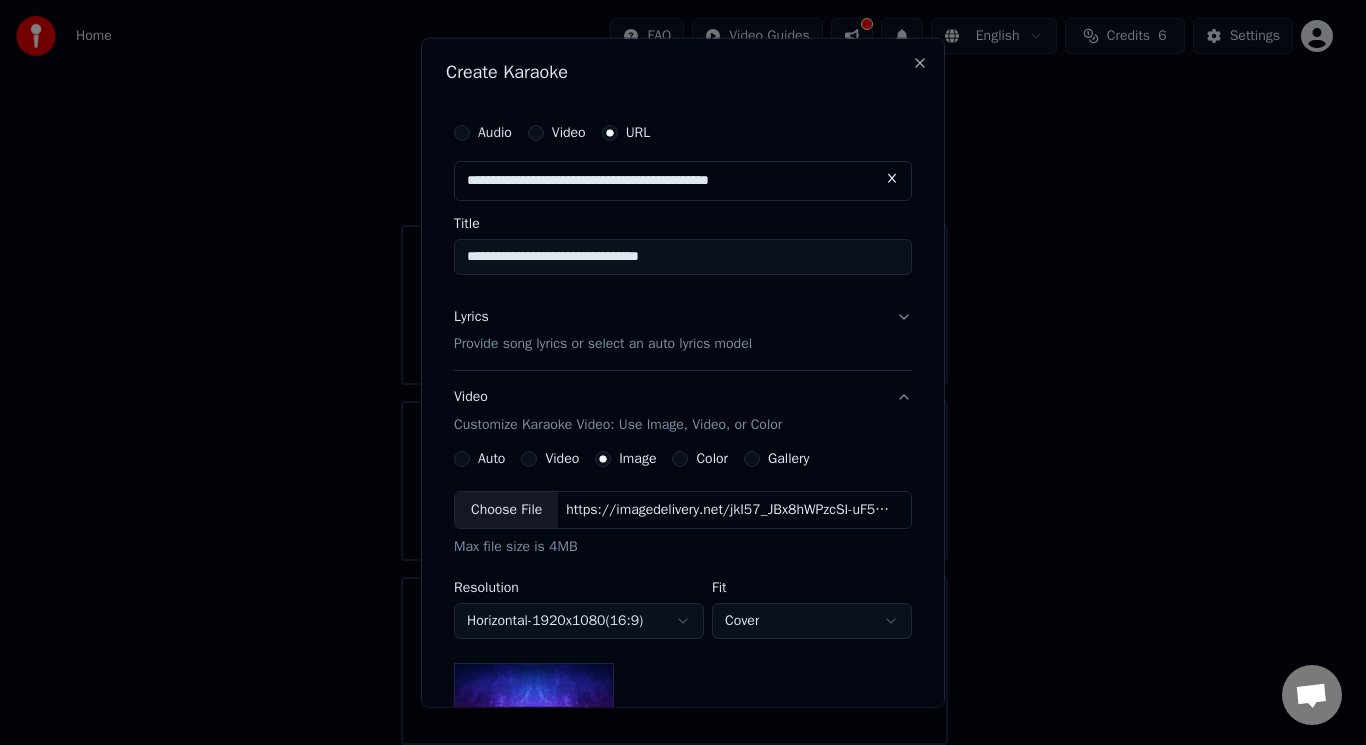 click on "Lyrics Provide song lyrics or select an auto lyrics model" at bounding box center (683, 330) 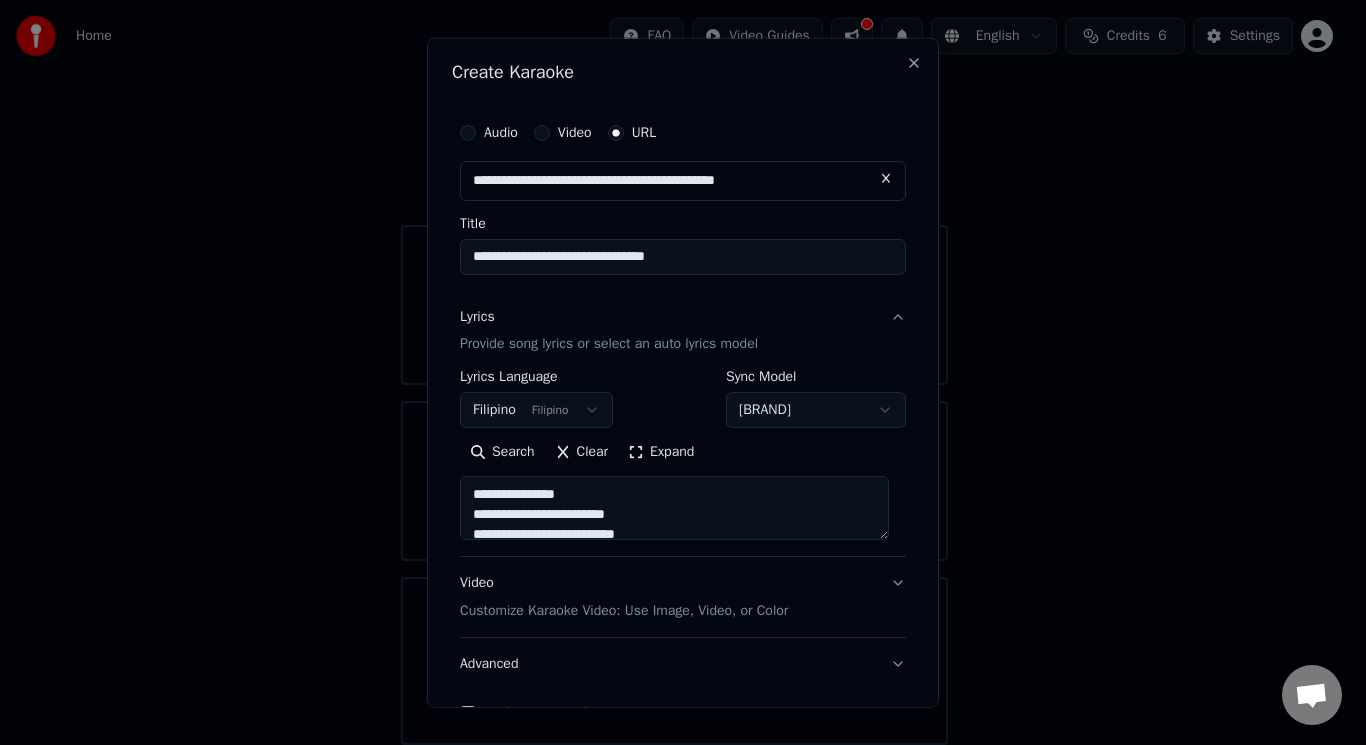 click on "Lyrics Provide song lyrics or select an auto lyrics model" at bounding box center (683, 330) 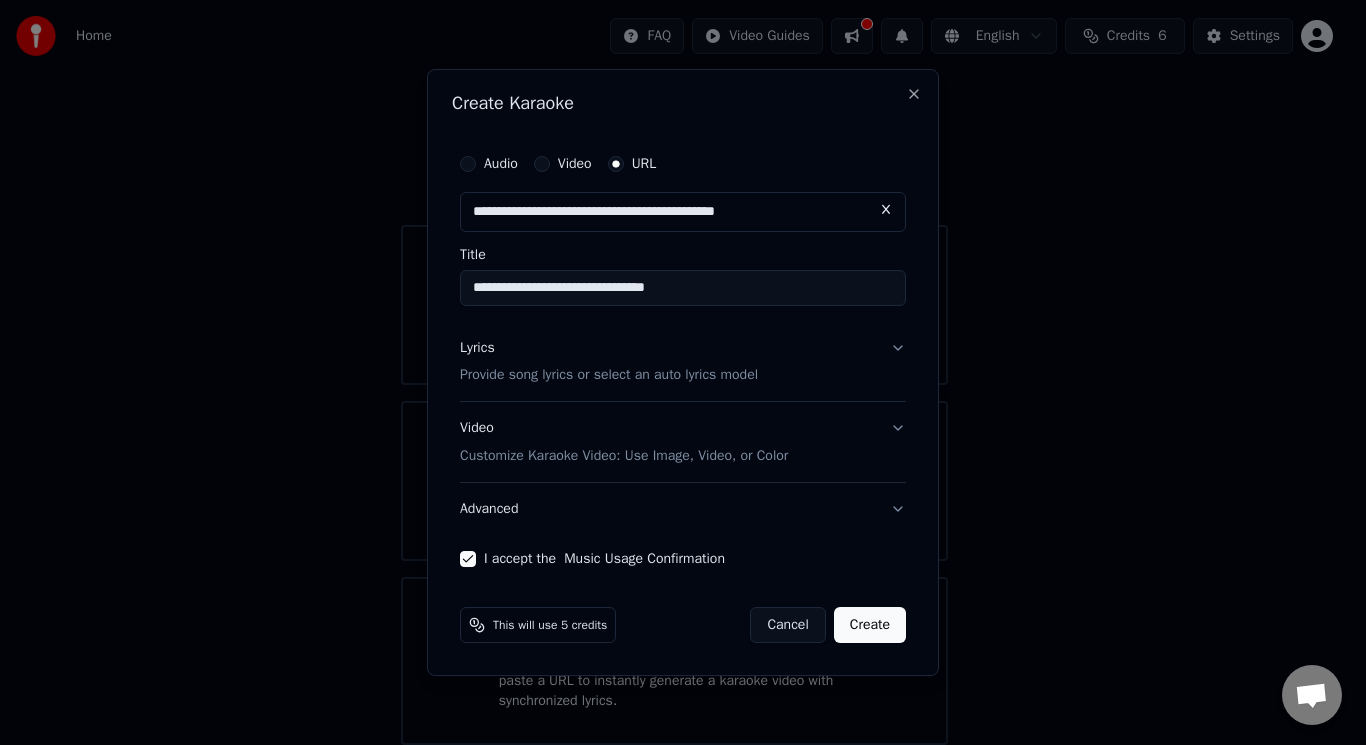 click on "**********" at bounding box center [683, 356] 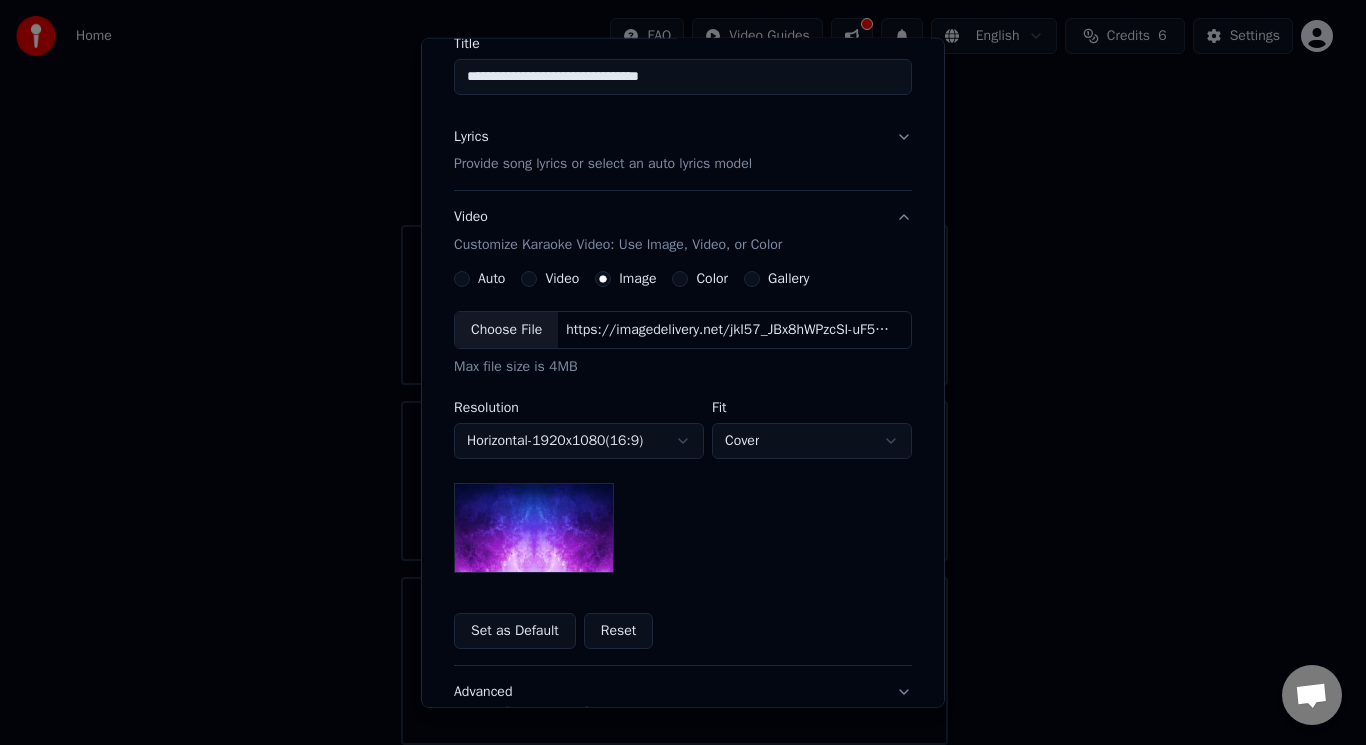 scroll, scrollTop: 181, scrollLeft: 0, axis: vertical 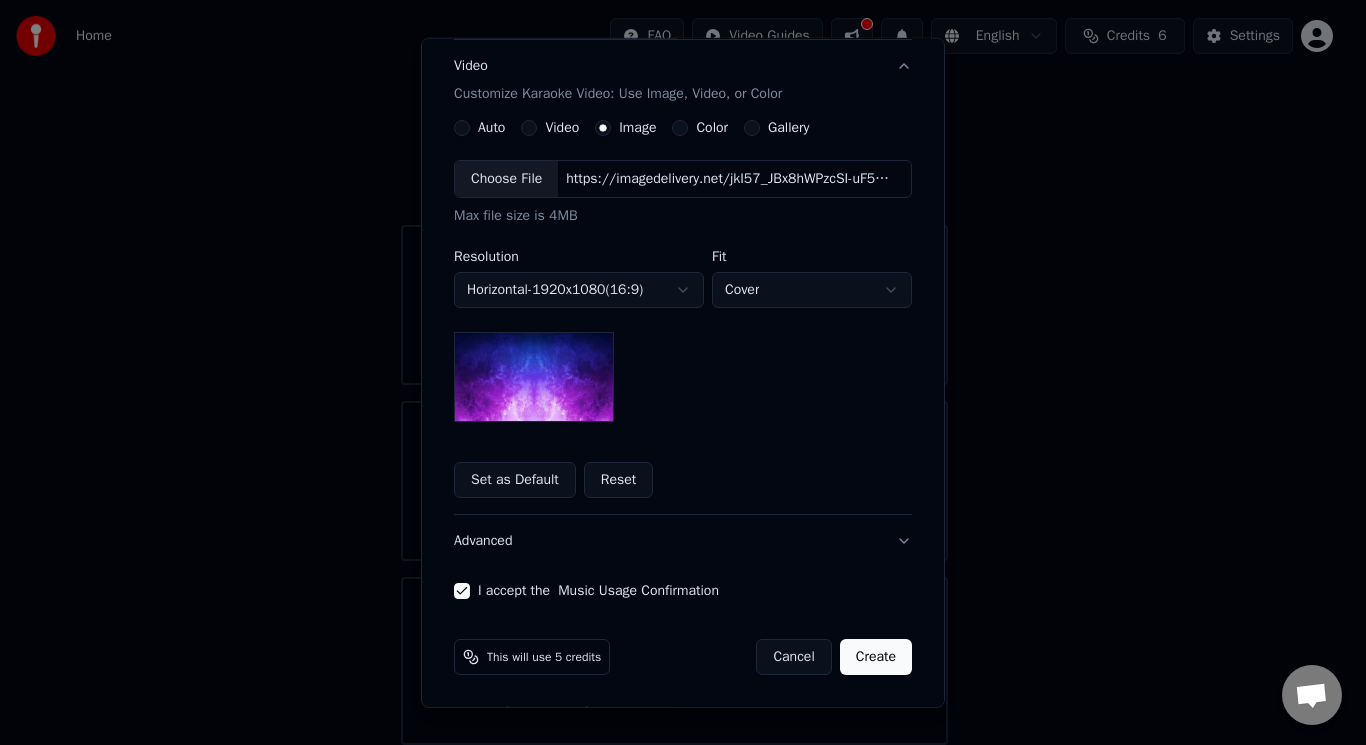 click at bounding box center (534, 377) 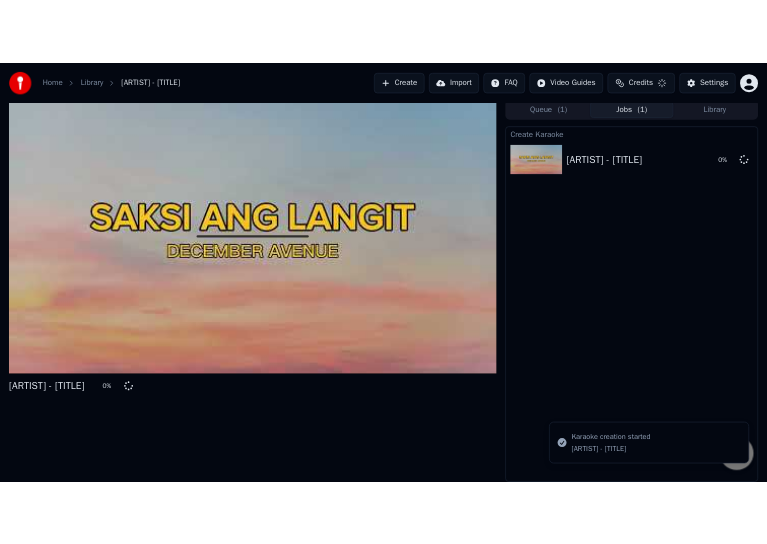 scroll, scrollTop: 8, scrollLeft: 0, axis: vertical 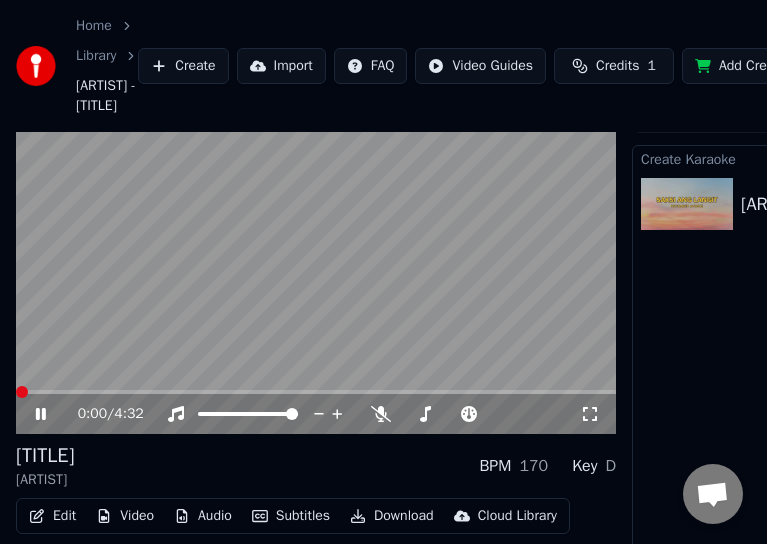 click at bounding box center (22, 392) 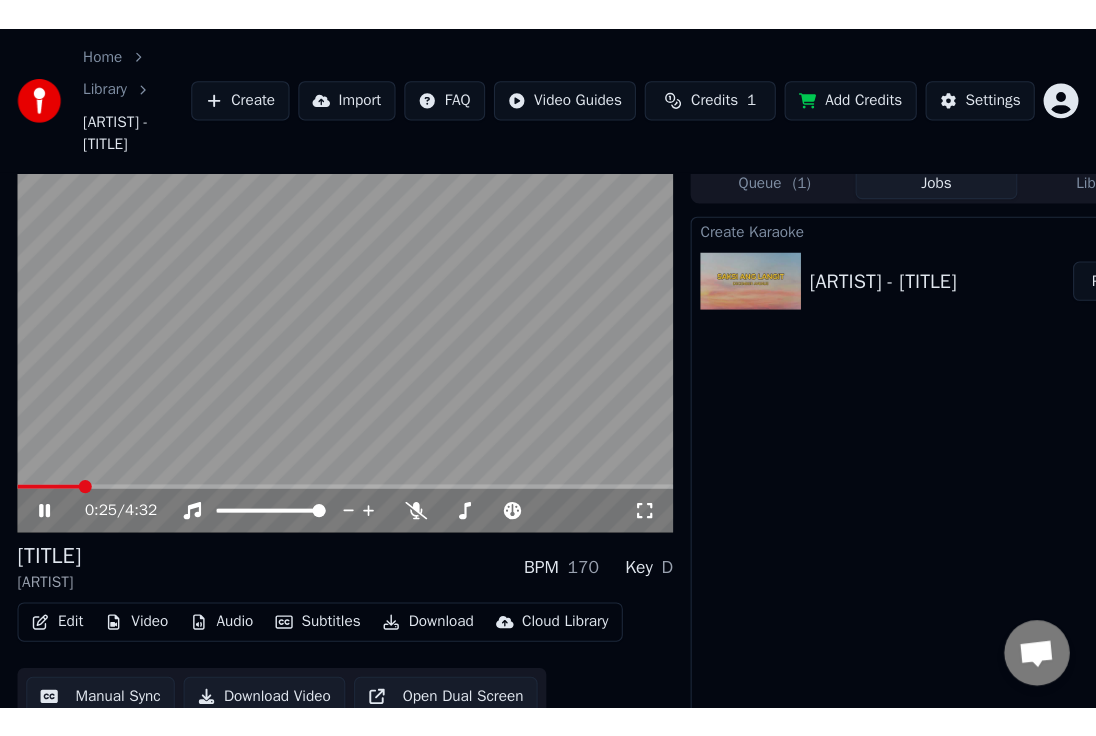 scroll, scrollTop: 0, scrollLeft: 0, axis: both 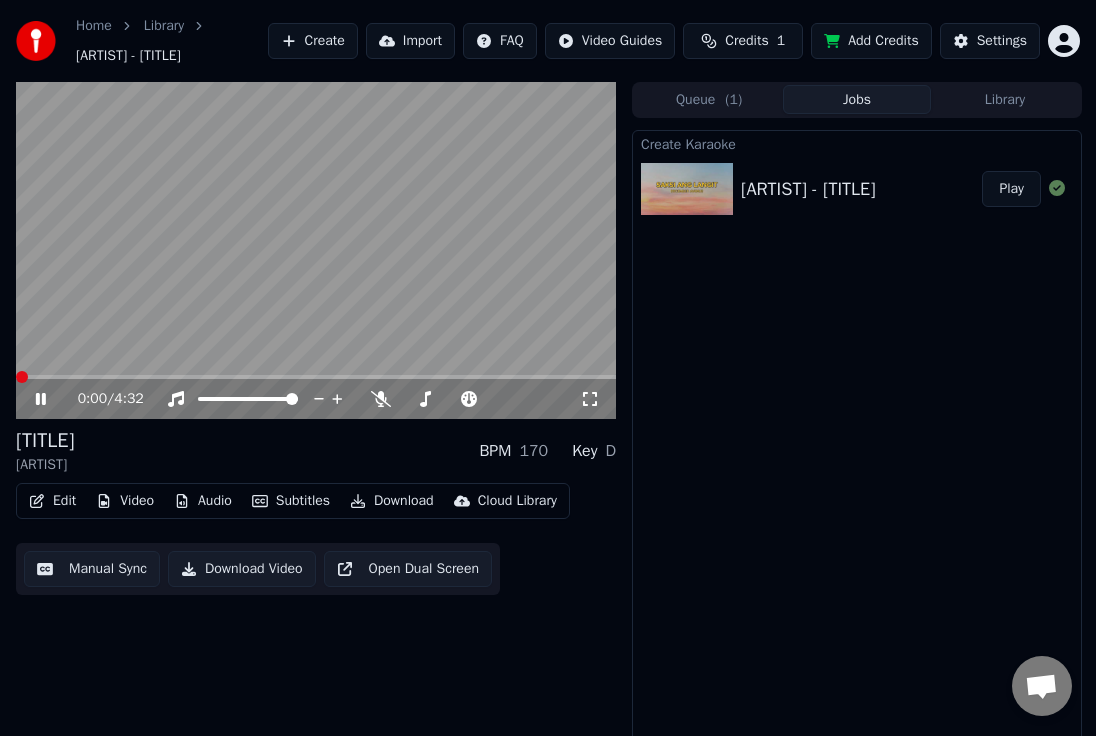 click at bounding box center (22, 377) 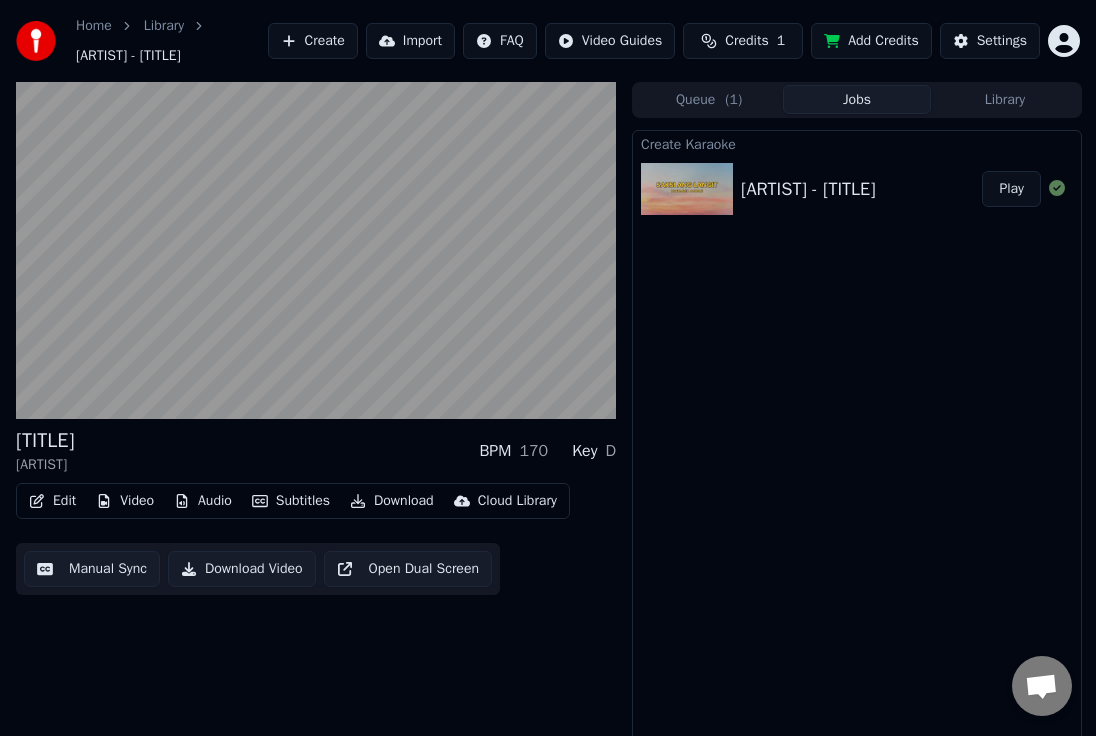 scroll, scrollTop: 40, scrollLeft: 0, axis: vertical 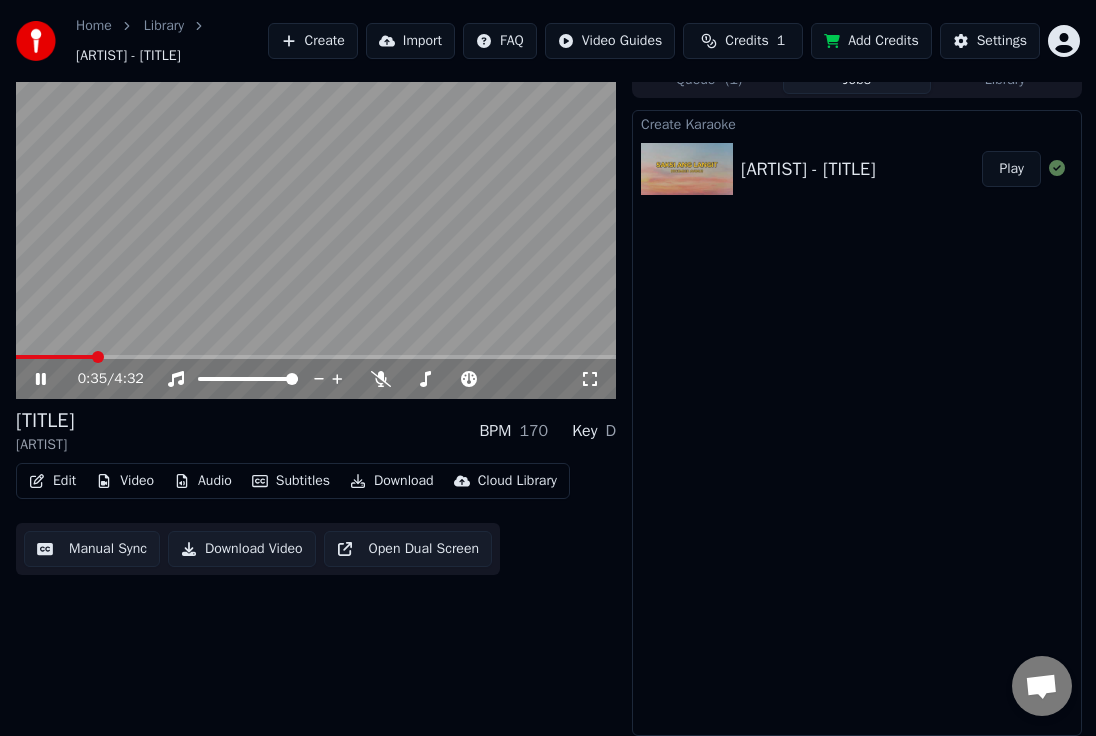 click at bounding box center [316, 357] 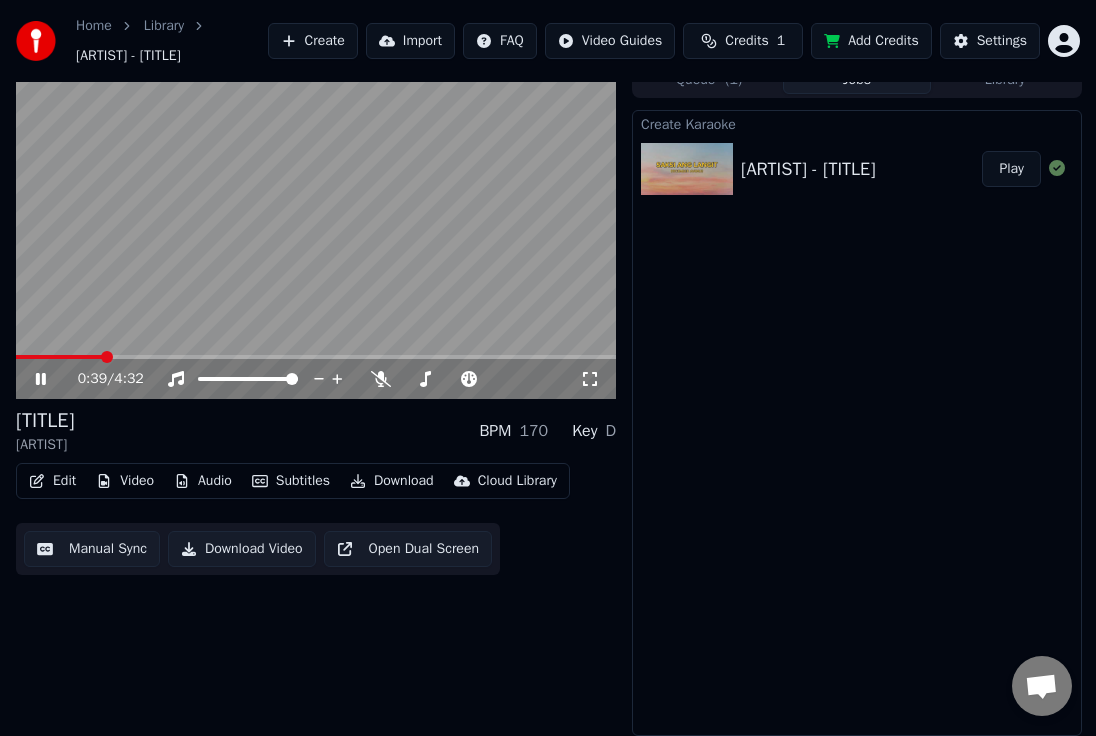click at bounding box center (316, 357) 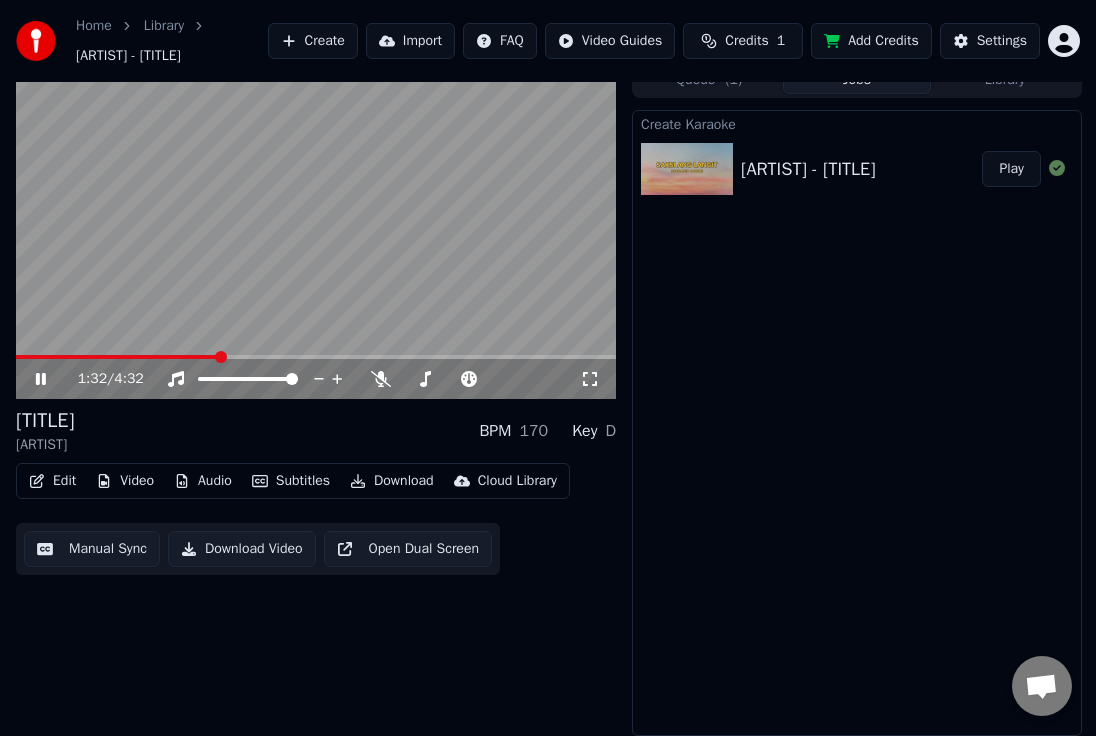 click at bounding box center [316, 357] 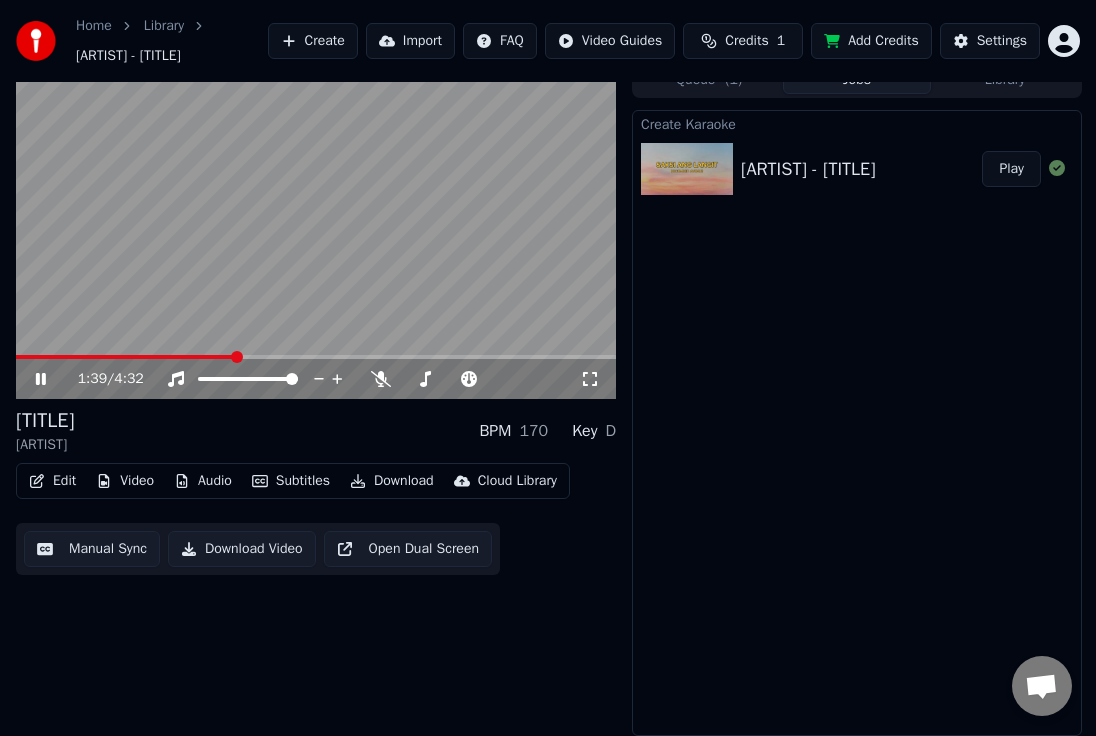 click at bounding box center (316, 231) 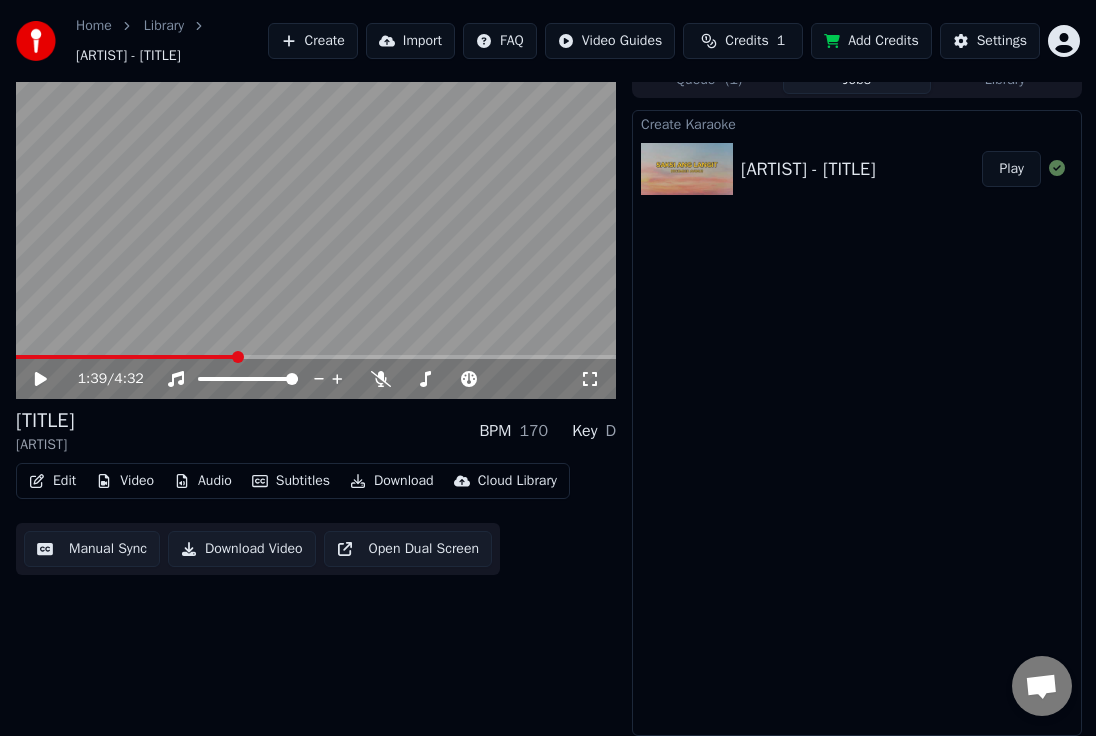 click at bounding box center [316, 231] 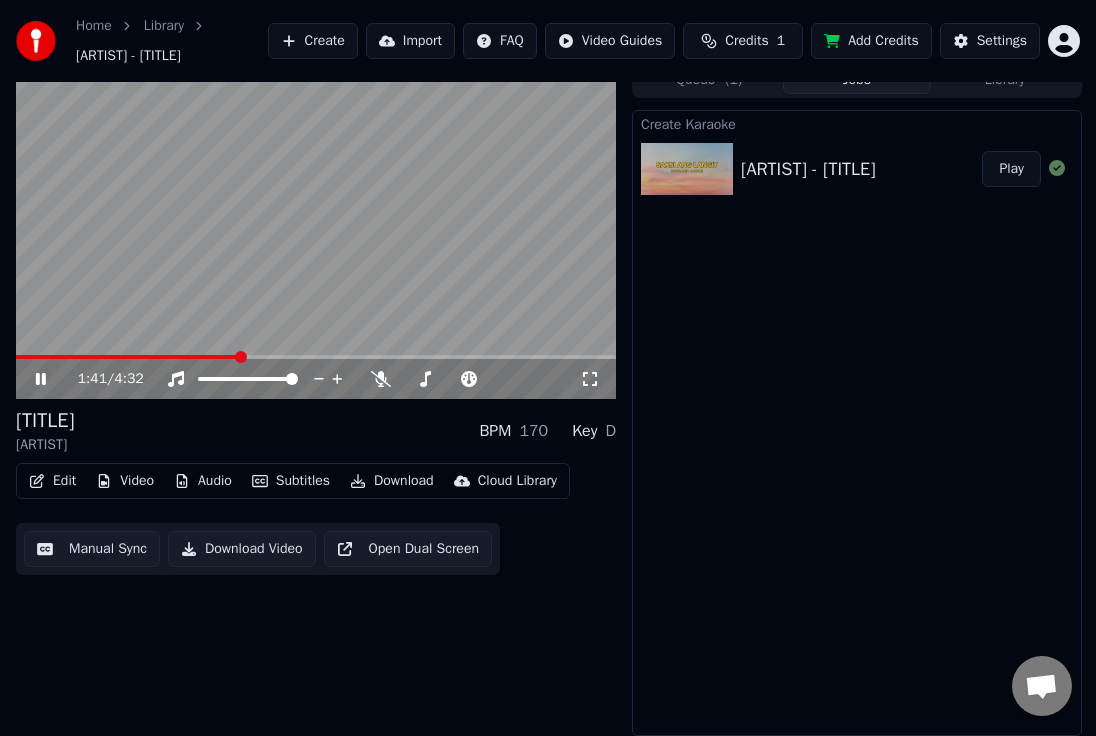 click at bounding box center [316, 231] 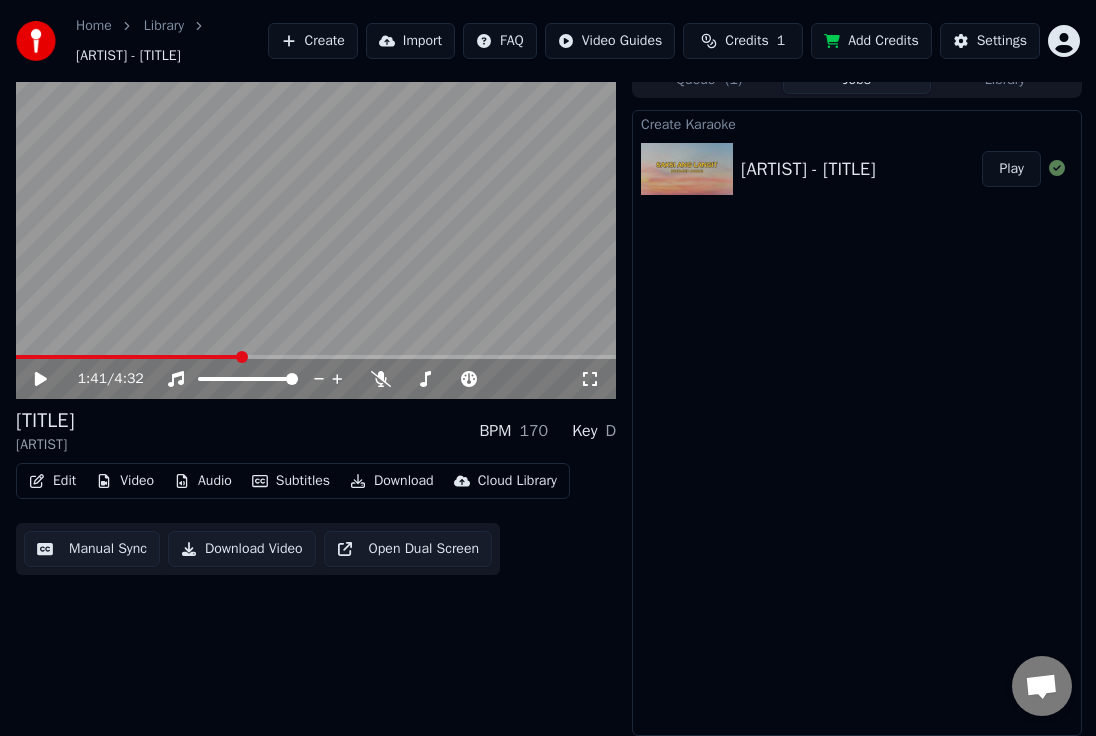 click at bounding box center (316, 231) 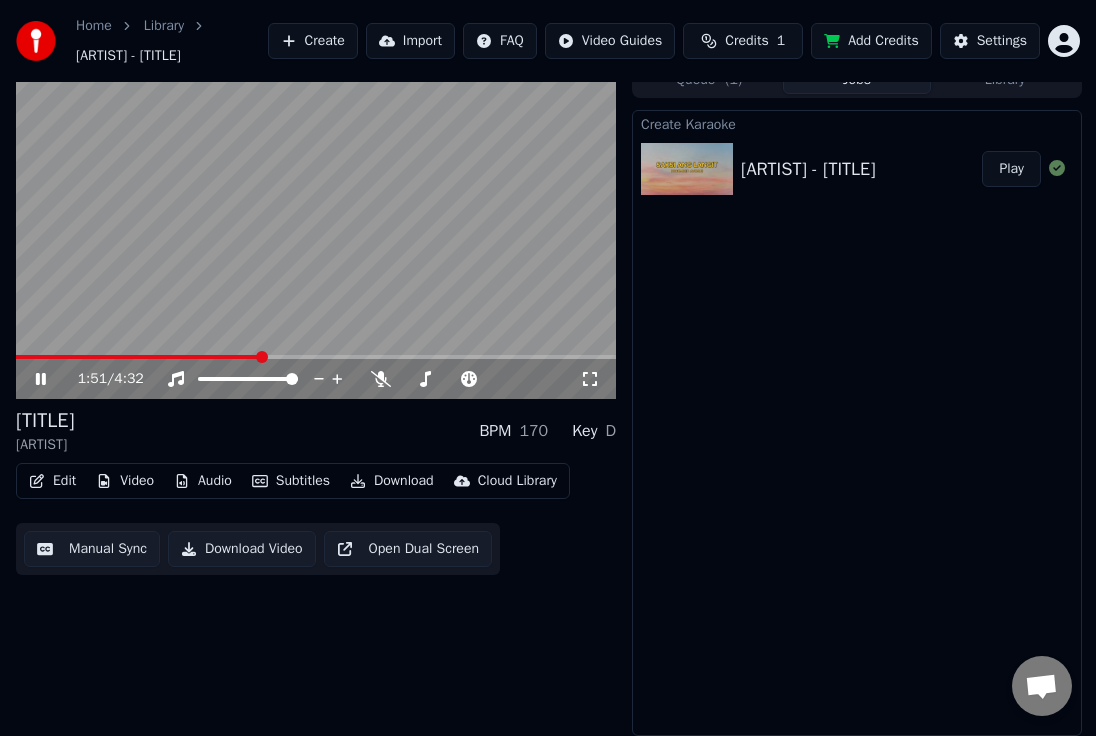 click at bounding box center [262, 357] 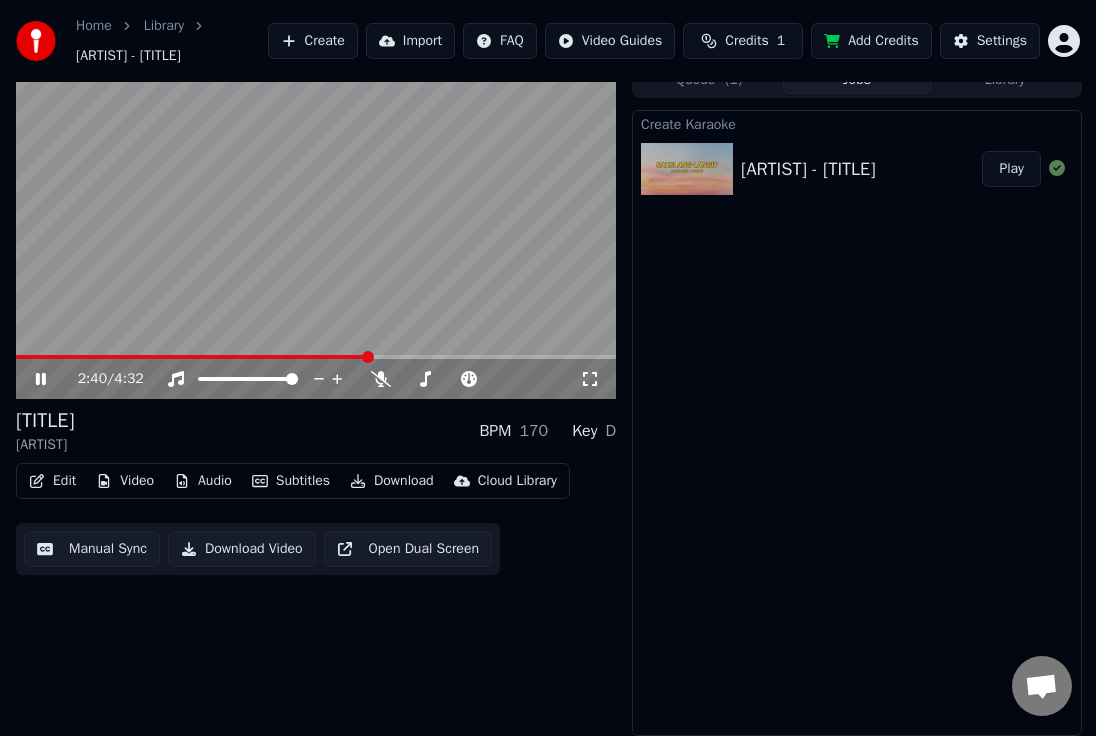 click at bounding box center [316, 357] 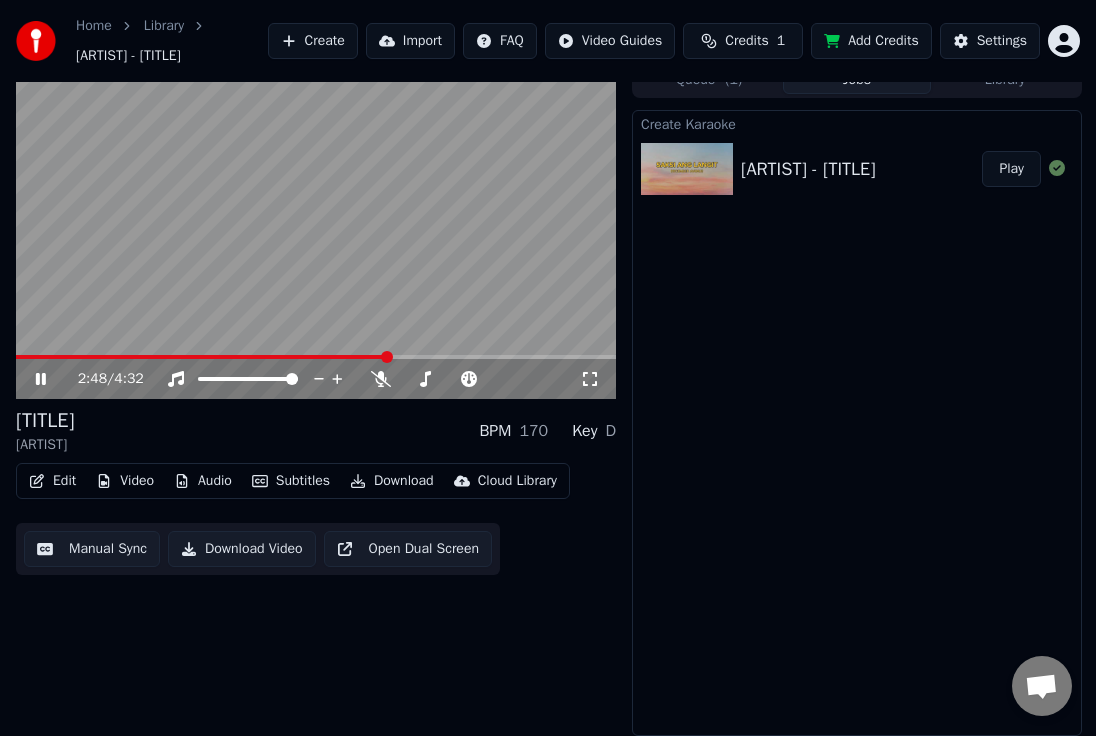 click at bounding box center (316, 231) 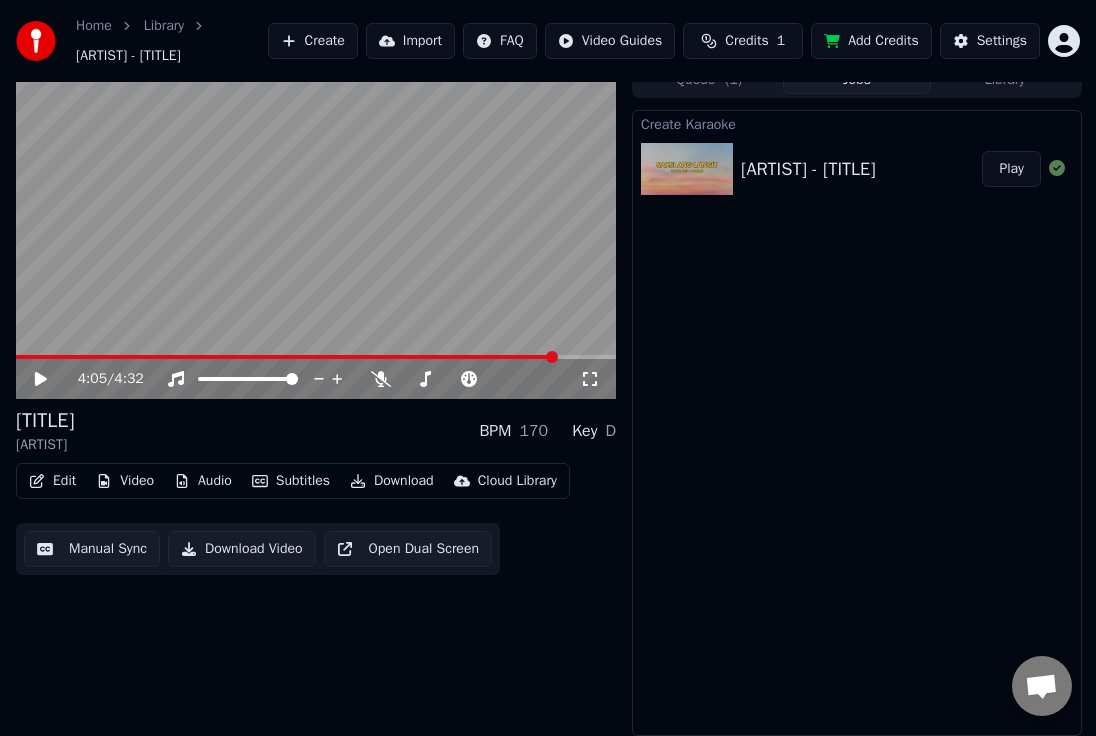click at bounding box center (316, 357) 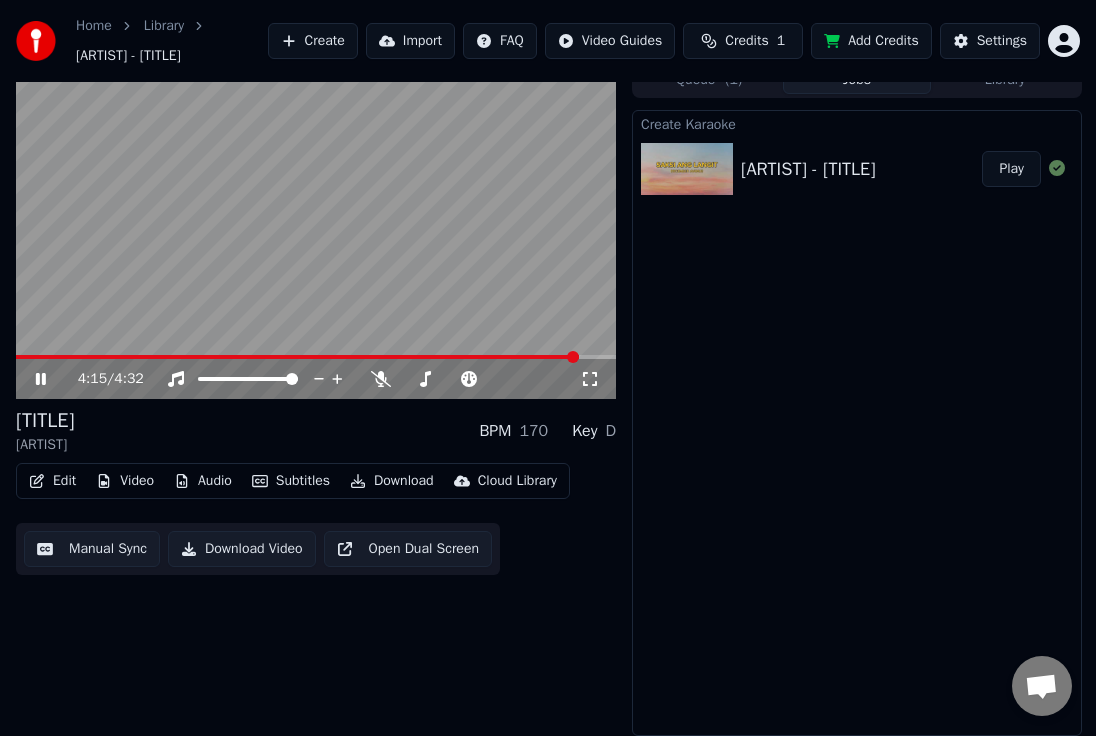 click at bounding box center [316, 357] 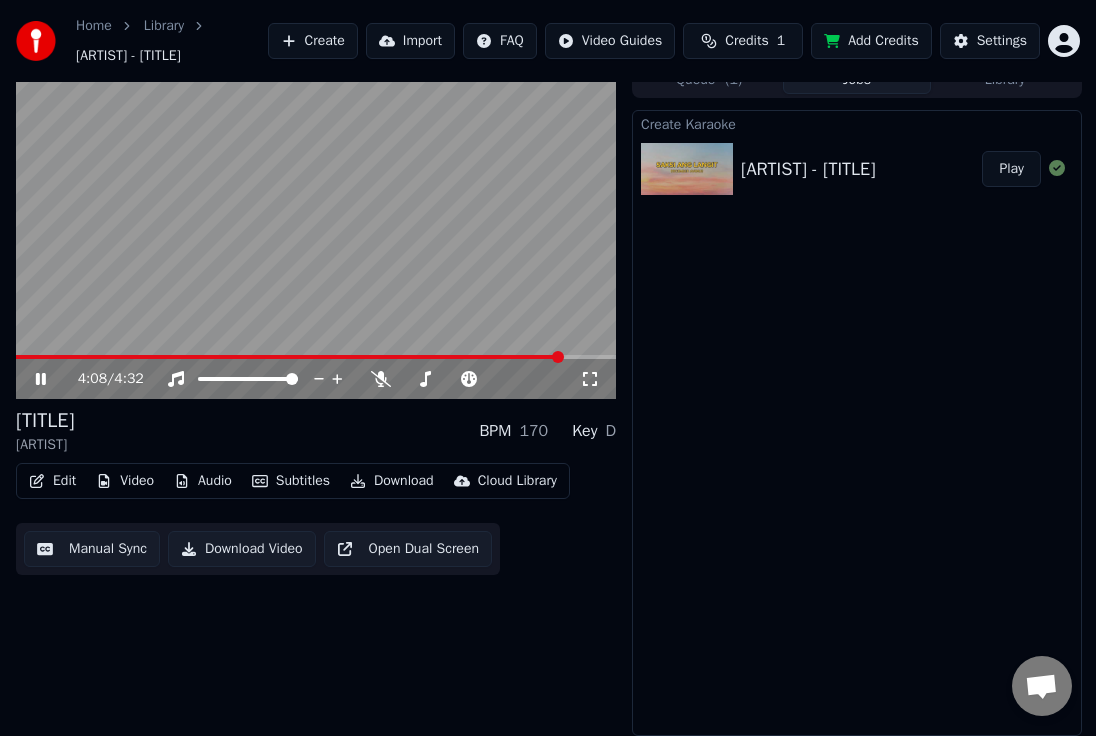 click at bounding box center [289, 357] 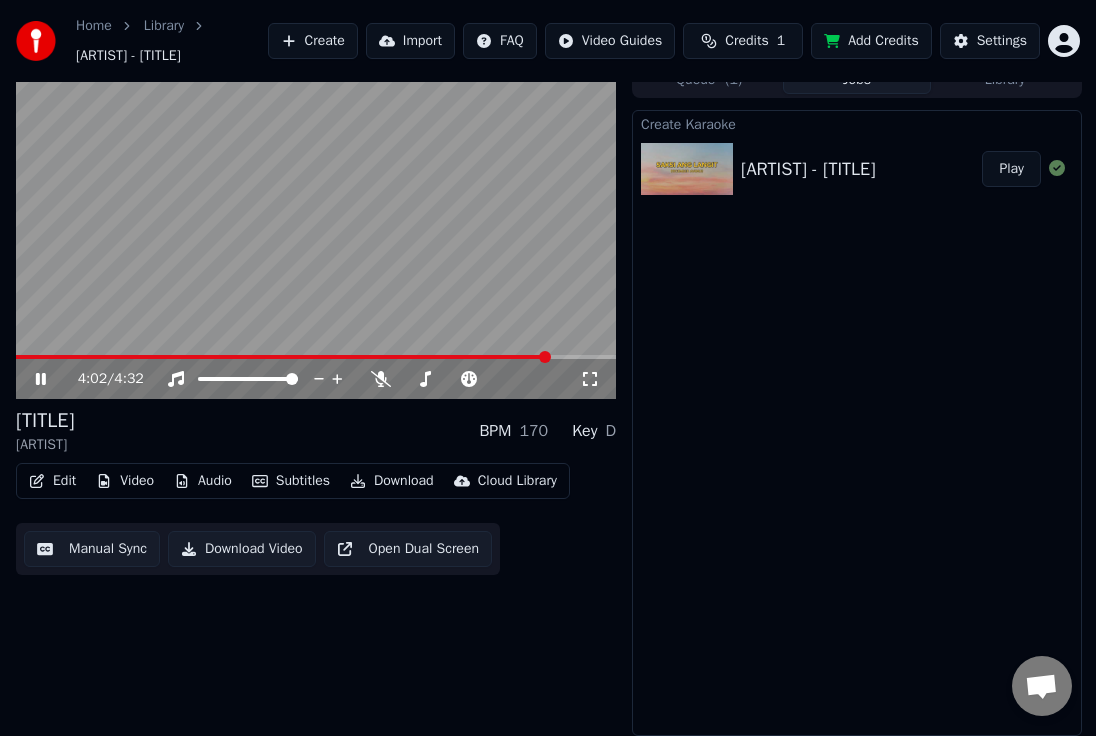 click at bounding box center [283, 357] 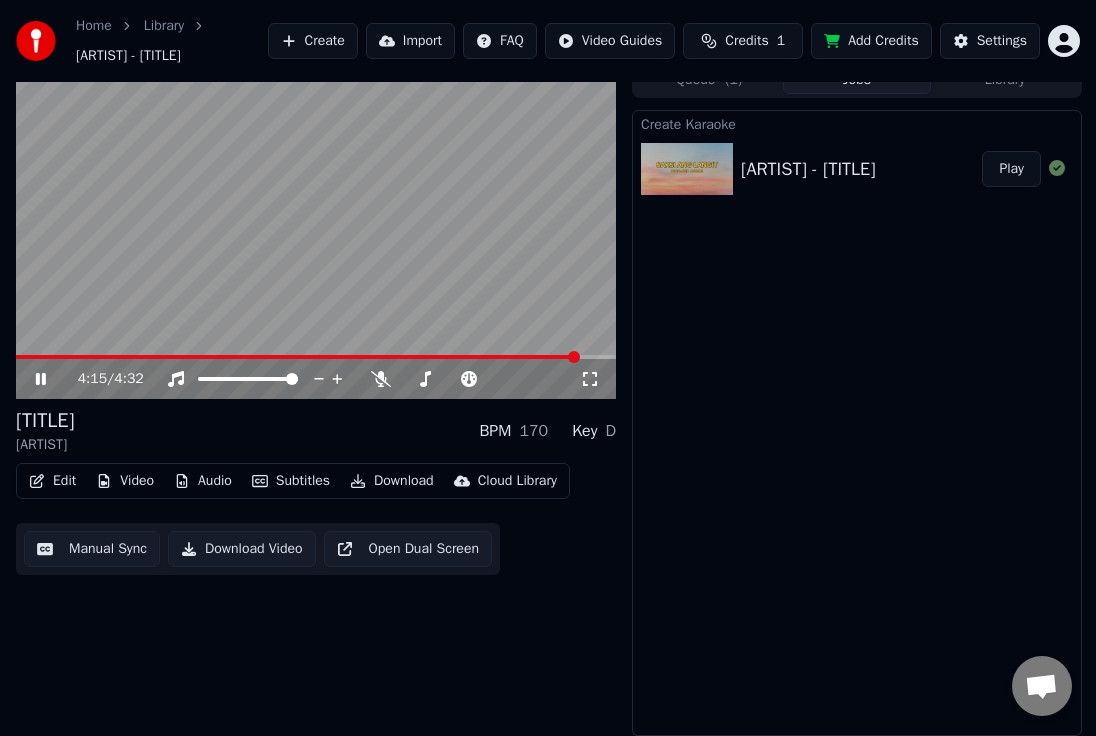 click on "Download Video" at bounding box center [242, 549] 